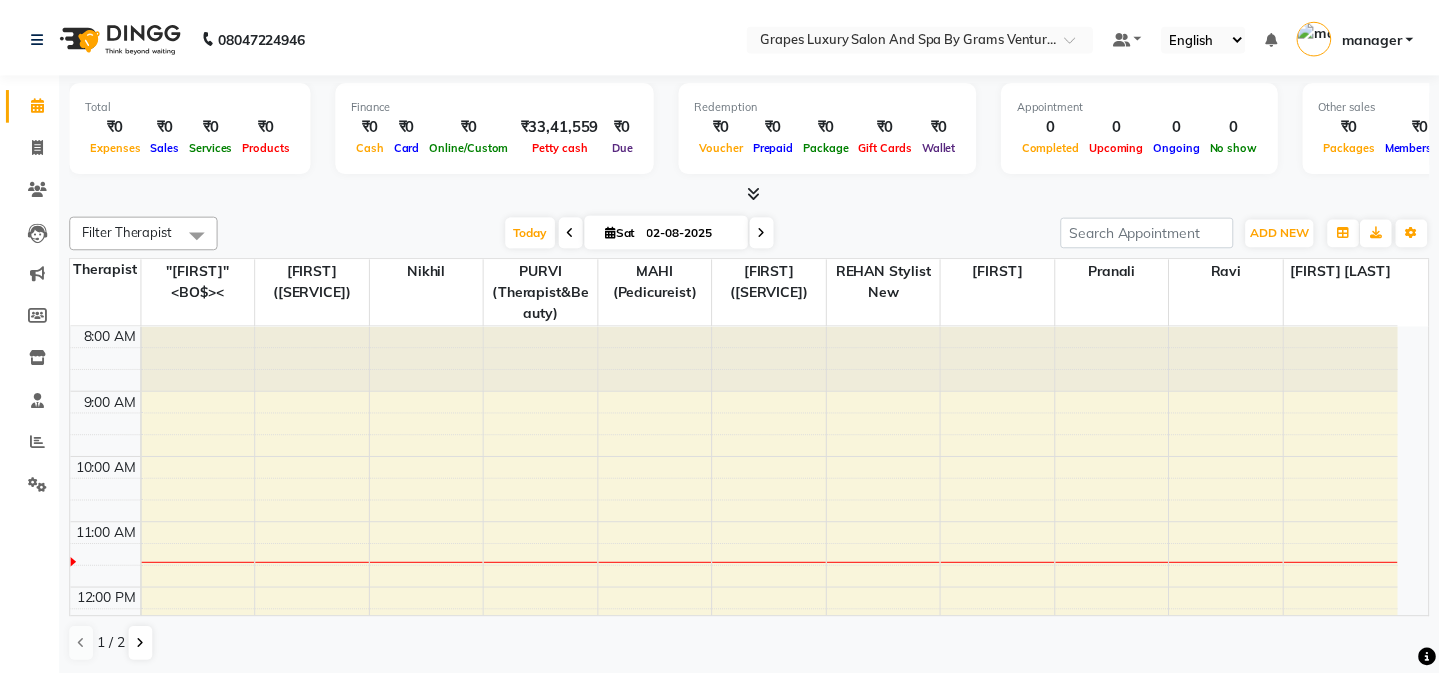 scroll, scrollTop: 0, scrollLeft: 0, axis: both 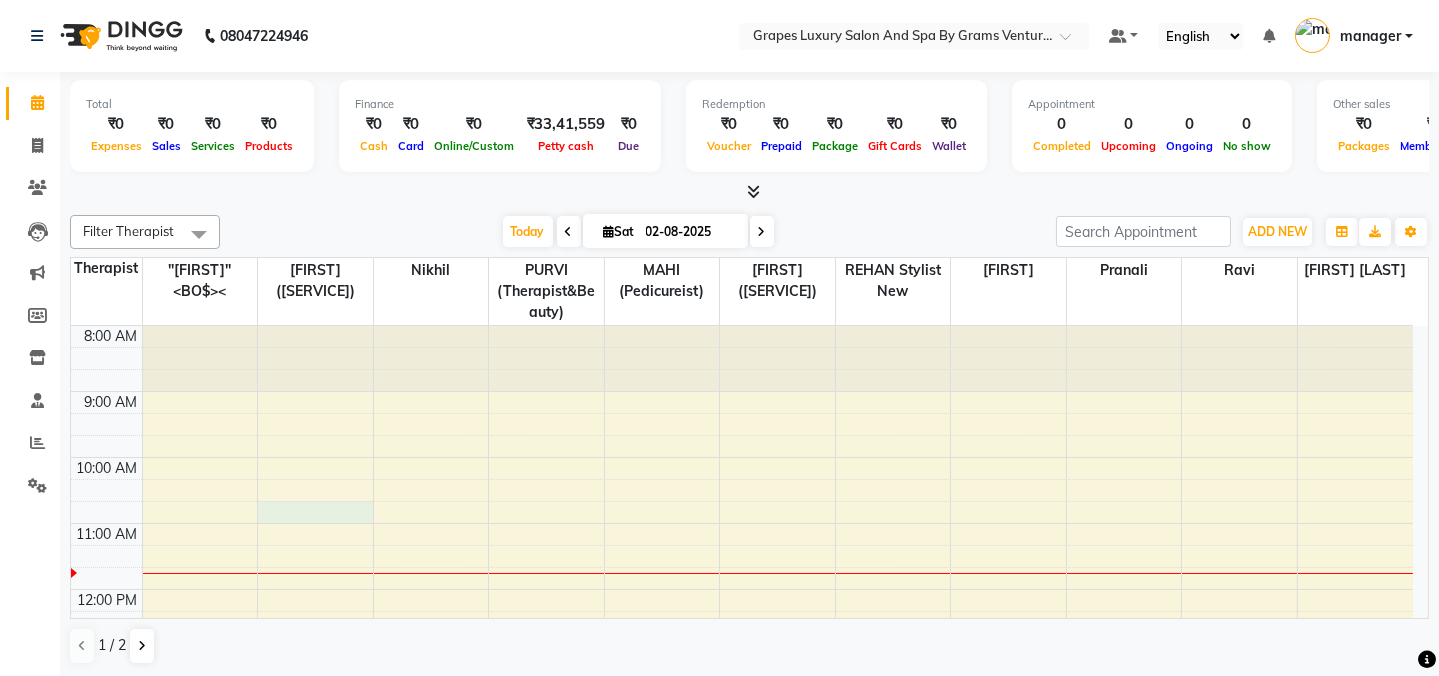 click on "8:00 AM 9:00 AM 10:00 AM 11:00 AM 12:00 PM 1:00 PM 2:00 PM 3:00 PM 4:00 PM 5:00 PM 6:00 PM 7:00 PM 8:00 PM" at bounding box center [742, 754] 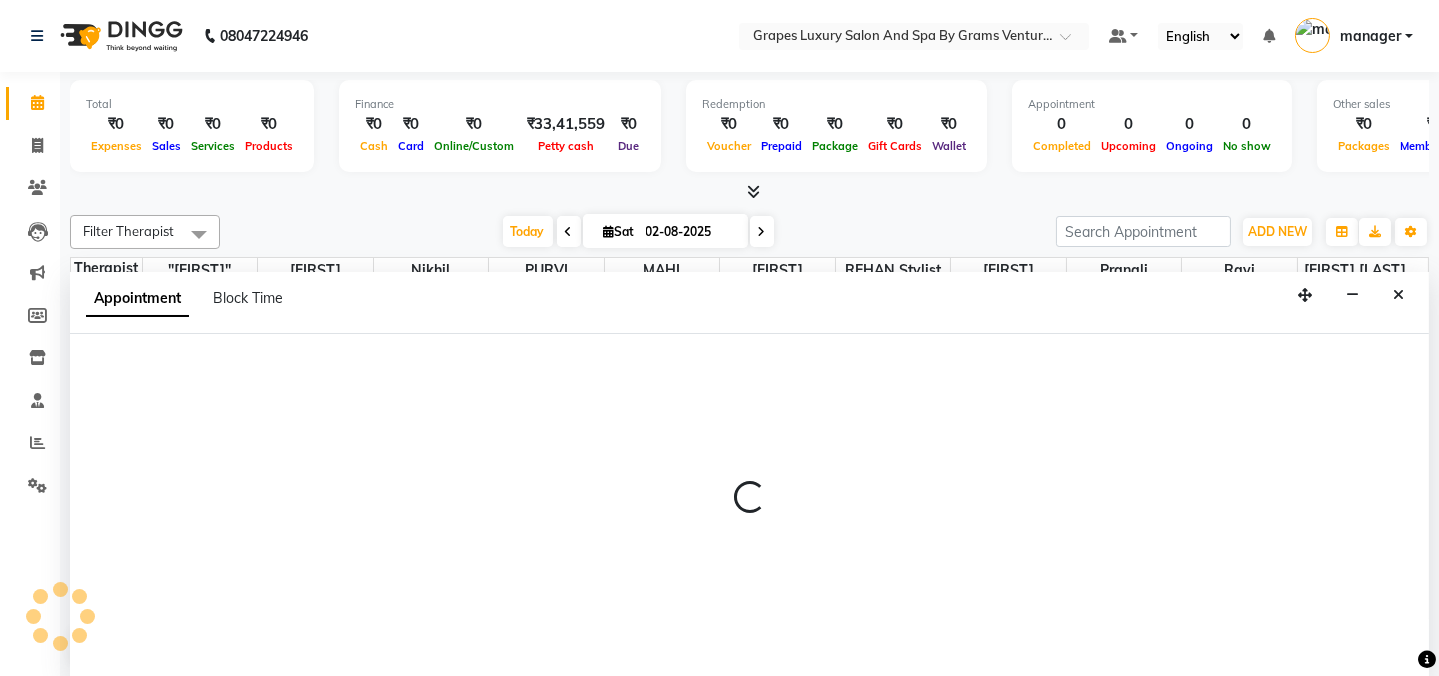 scroll, scrollTop: 0, scrollLeft: 0, axis: both 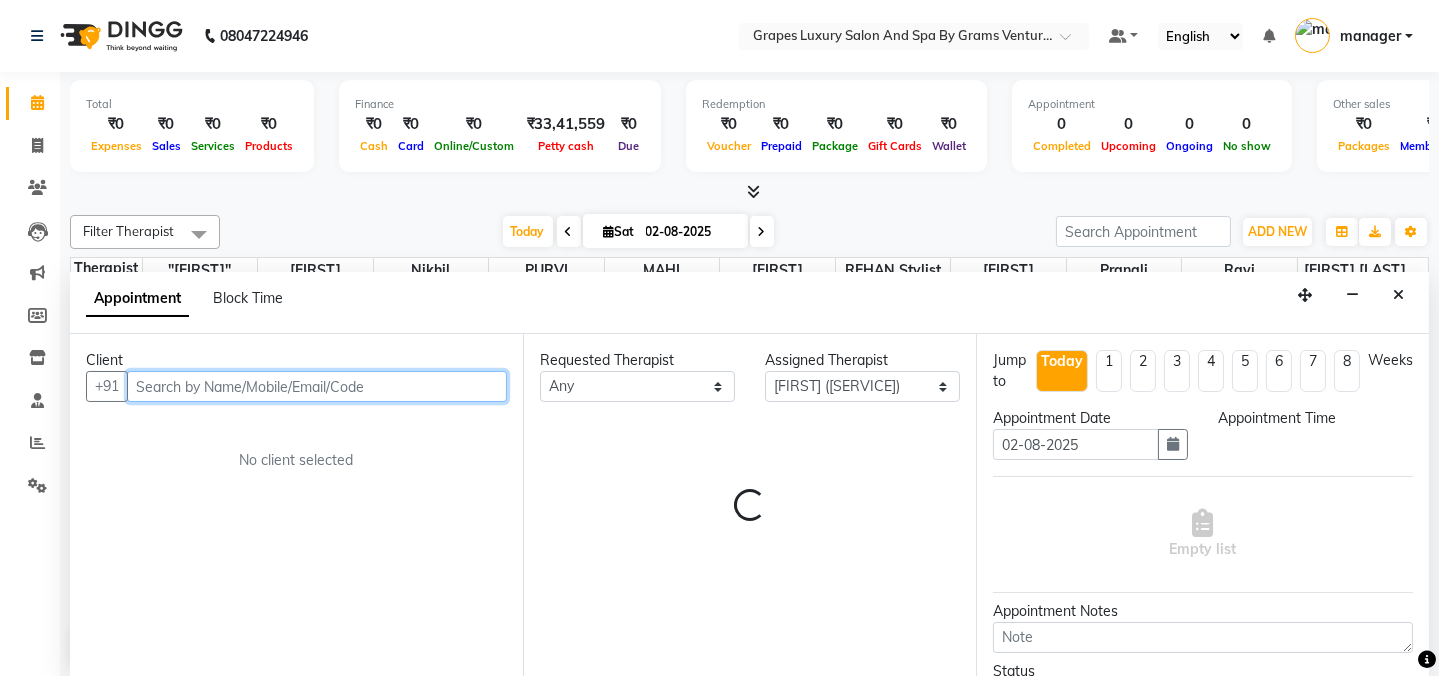 select on "645" 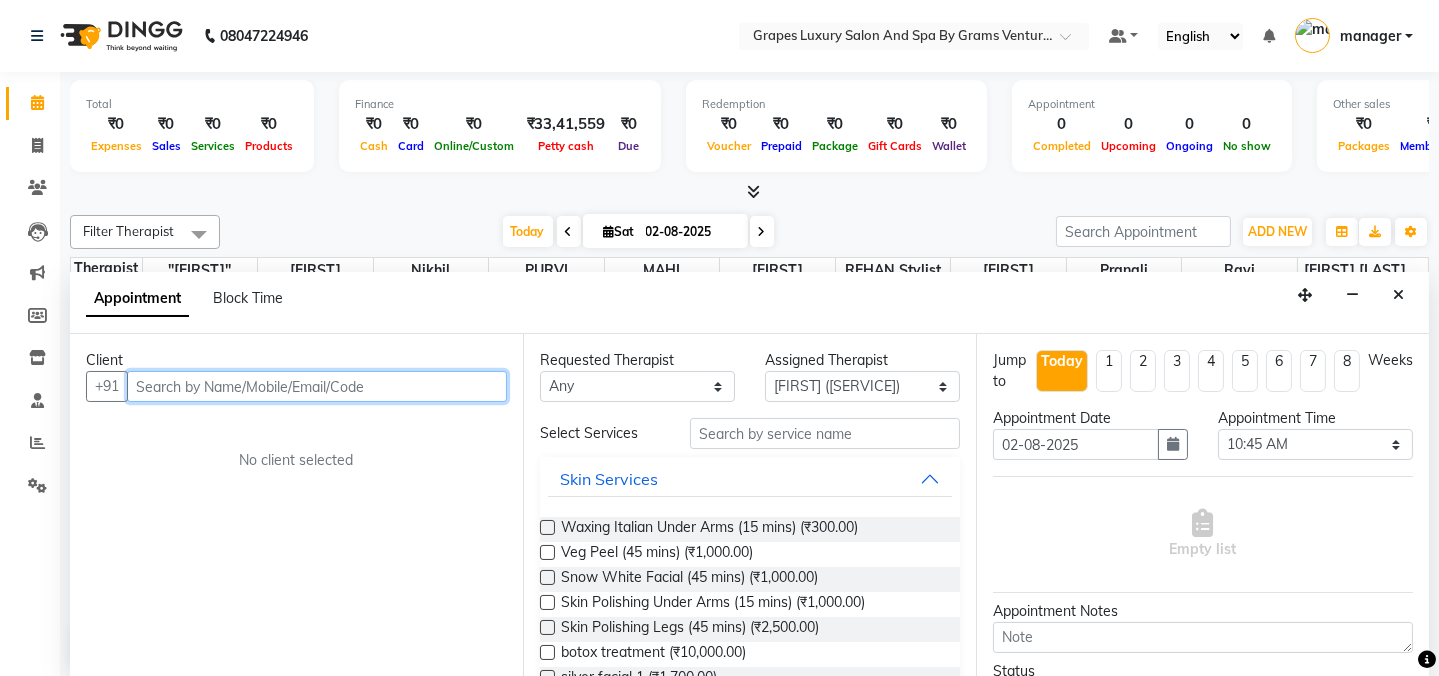 click at bounding box center (317, 386) 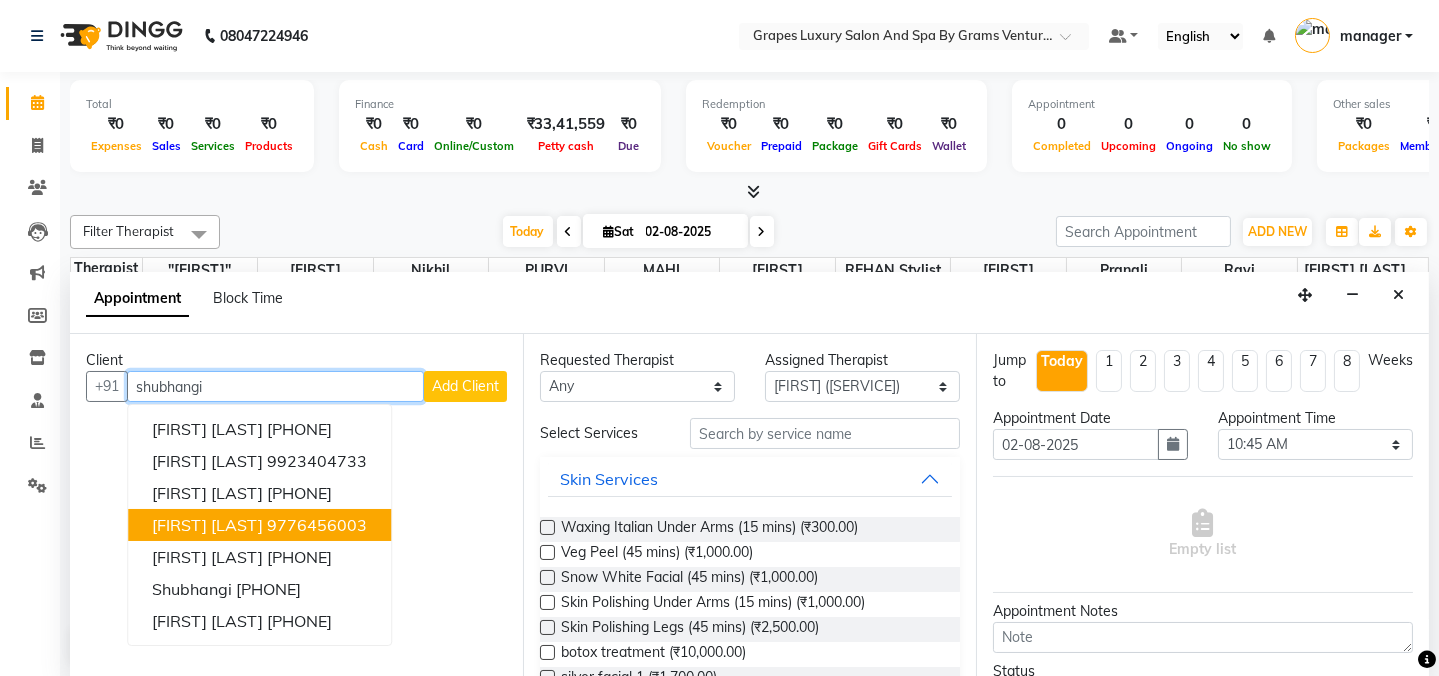 click on "[FIRST] [LAST] [PHONE]" at bounding box center (259, 525) 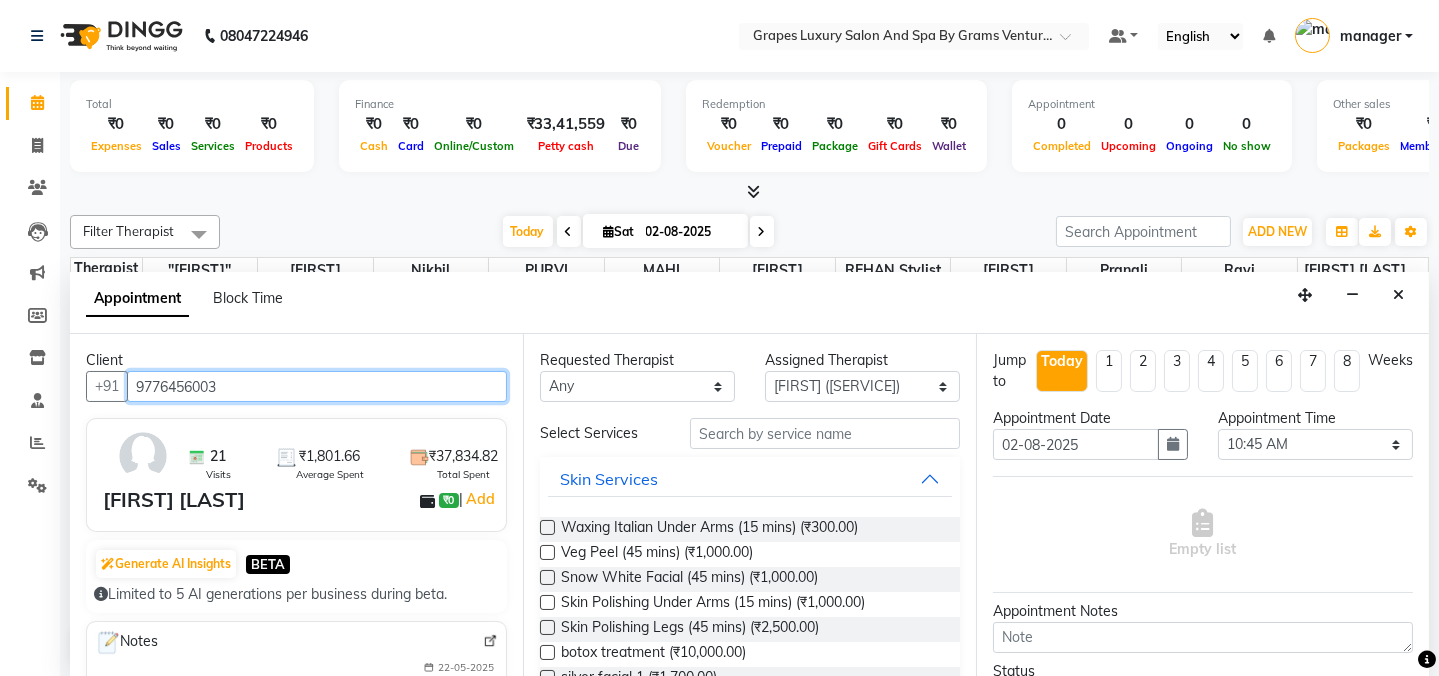 type on "9776456003" 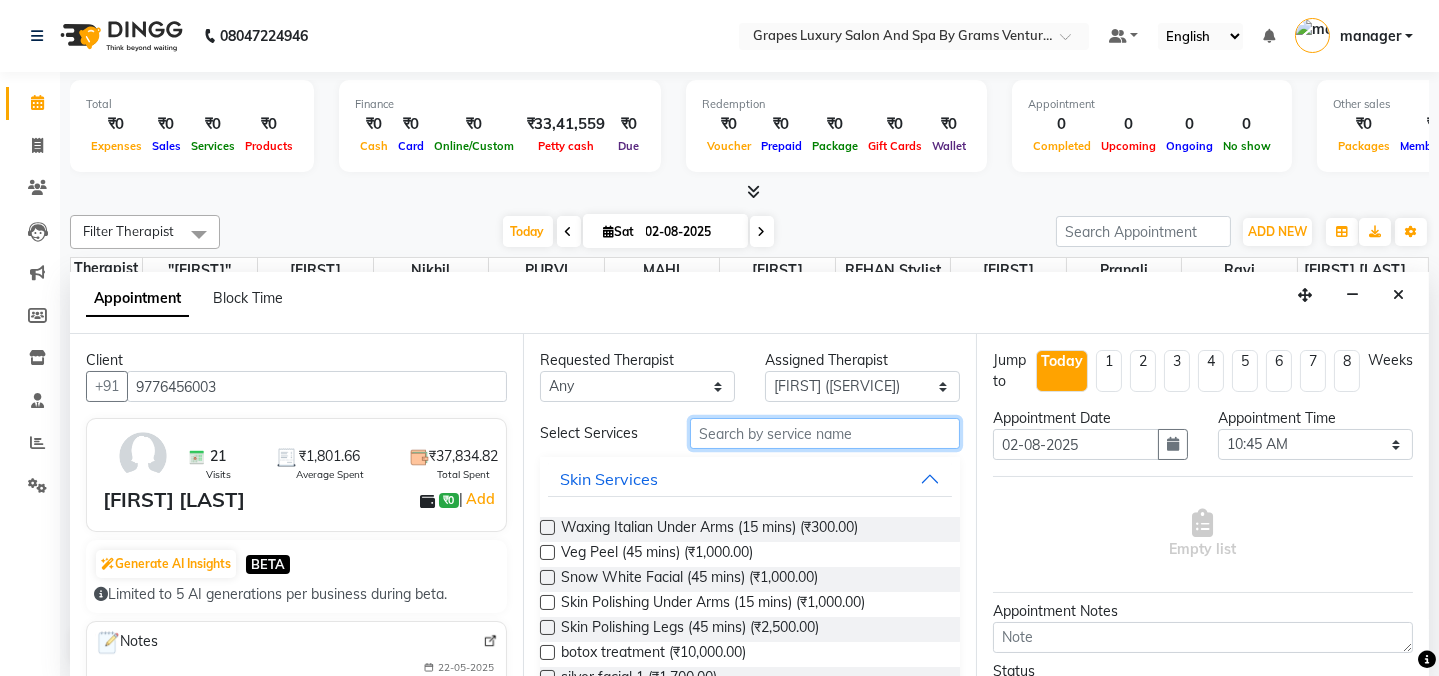 click at bounding box center [825, 433] 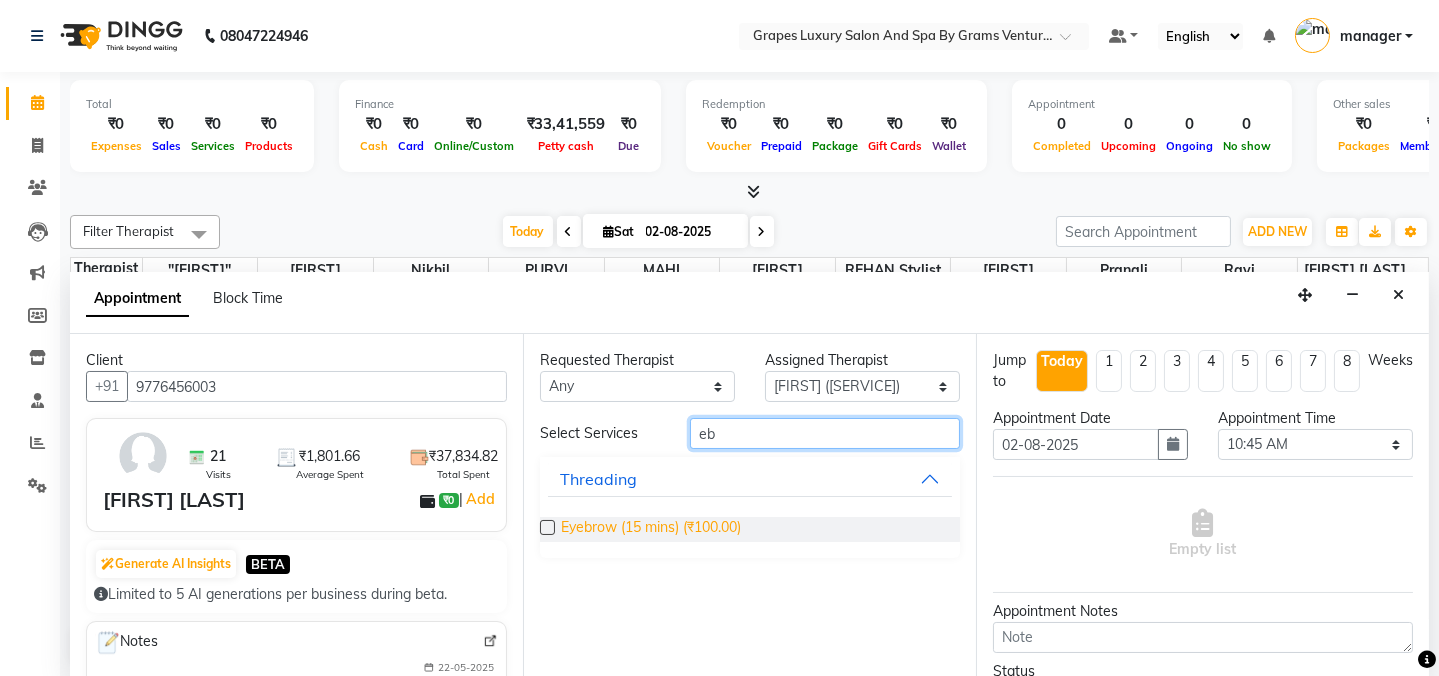 type on "eb" 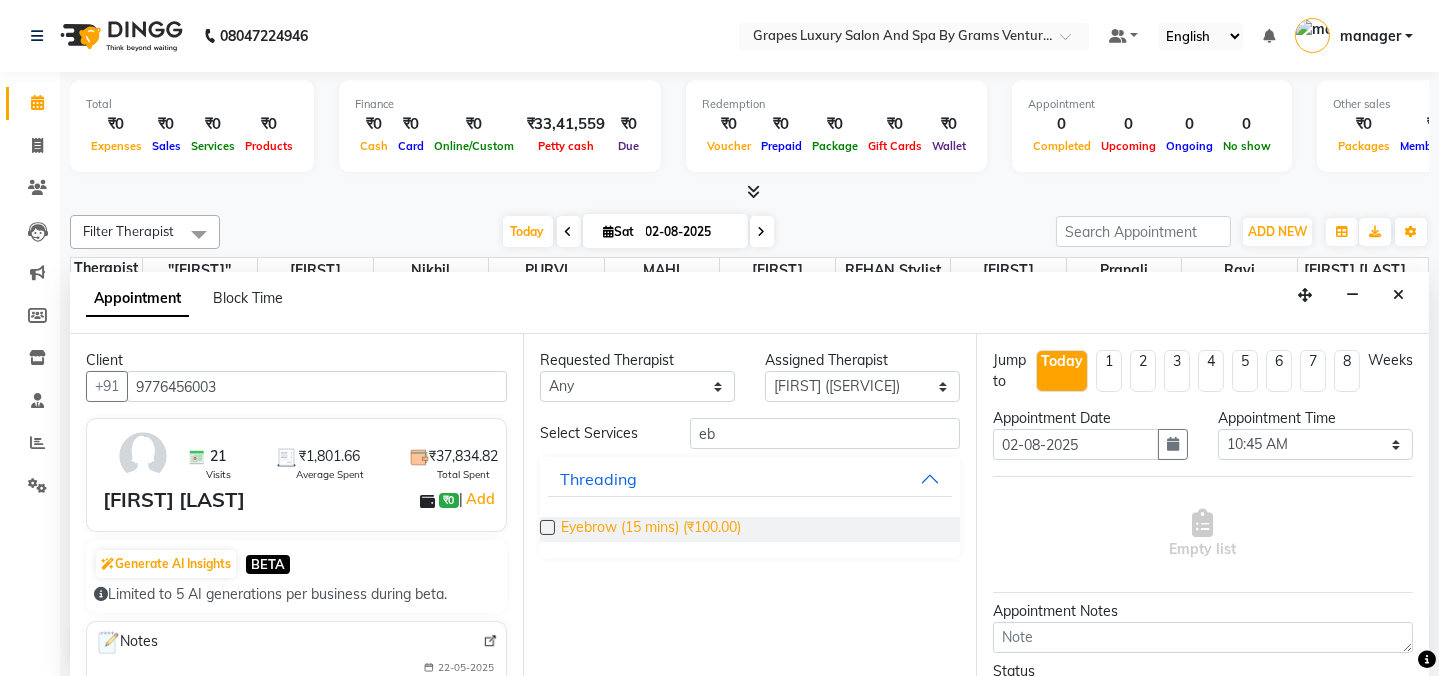 click on "Eyebrow (15 mins) (₹100.00)" at bounding box center [651, 529] 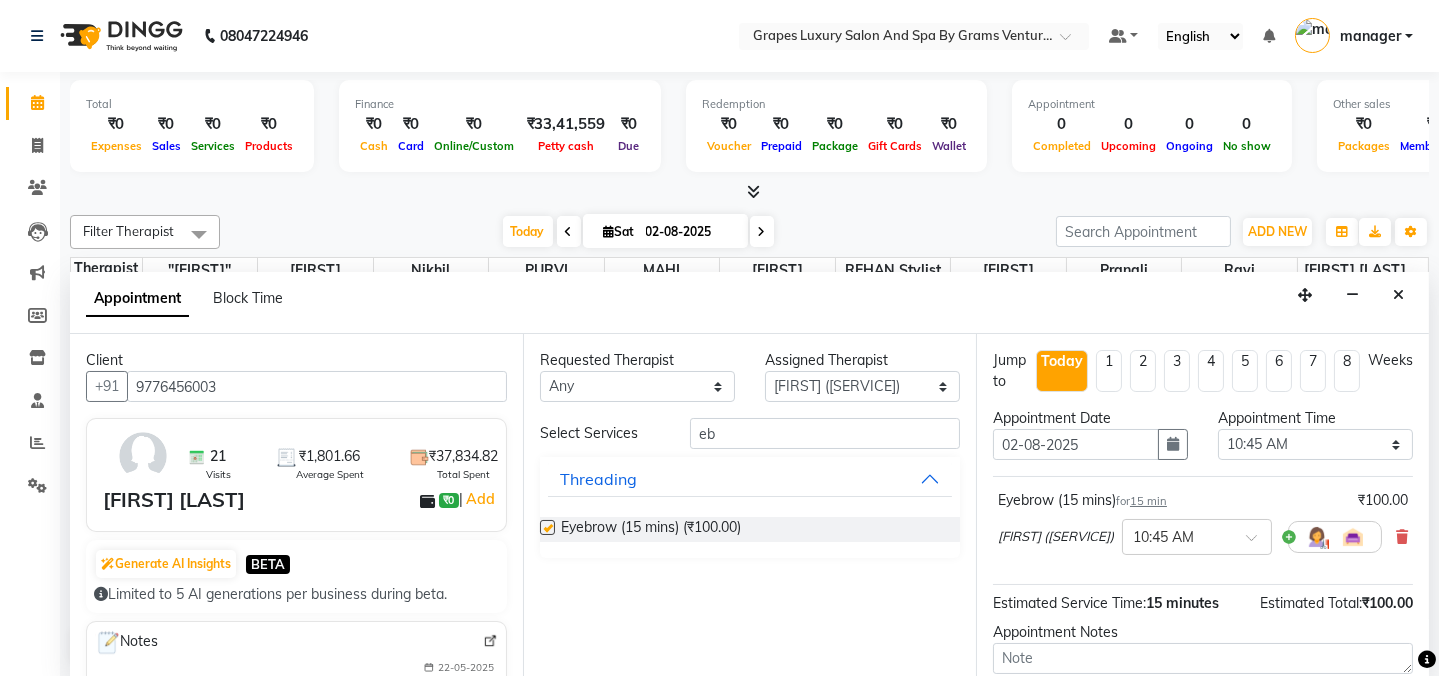 checkbox on "false" 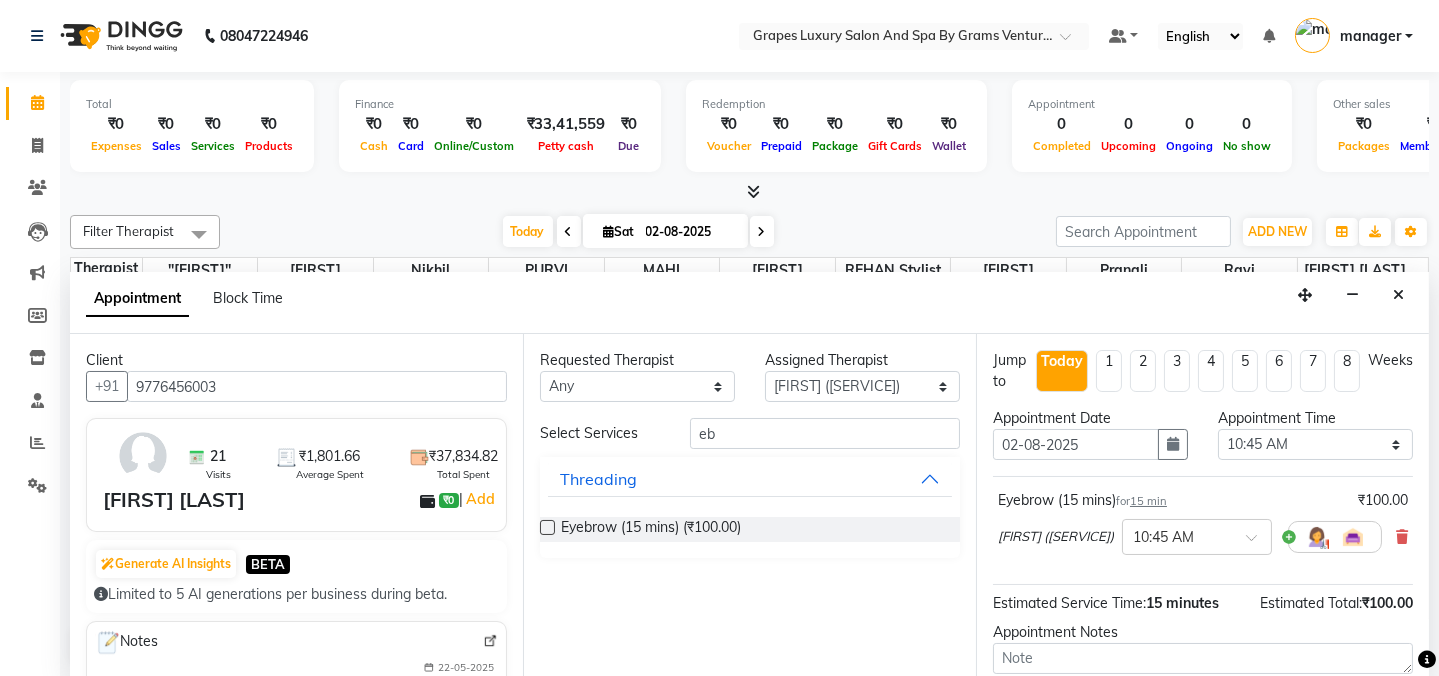 scroll, scrollTop: 184, scrollLeft: 0, axis: vertical 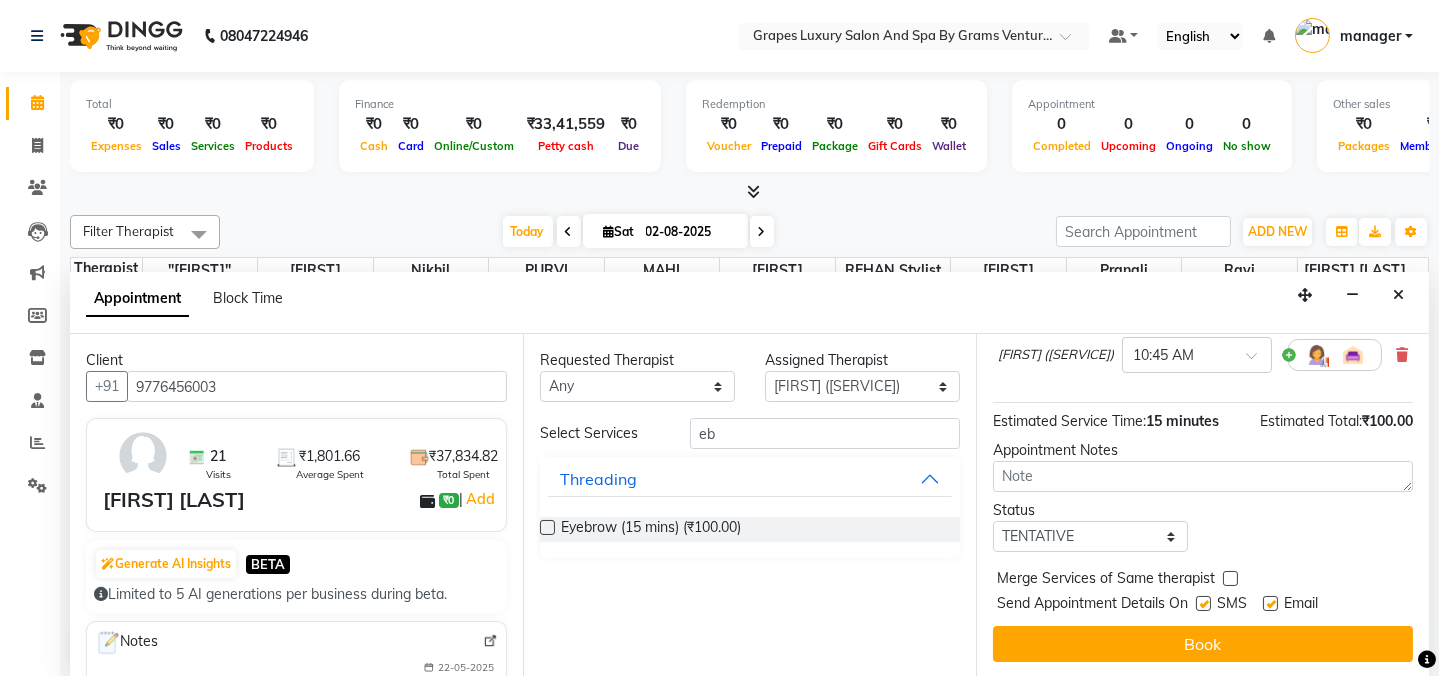drag, startPoint x: 1203, startPoint y: 596, endPoint x: 1213, endPoint y: 604, distance: 12.806249 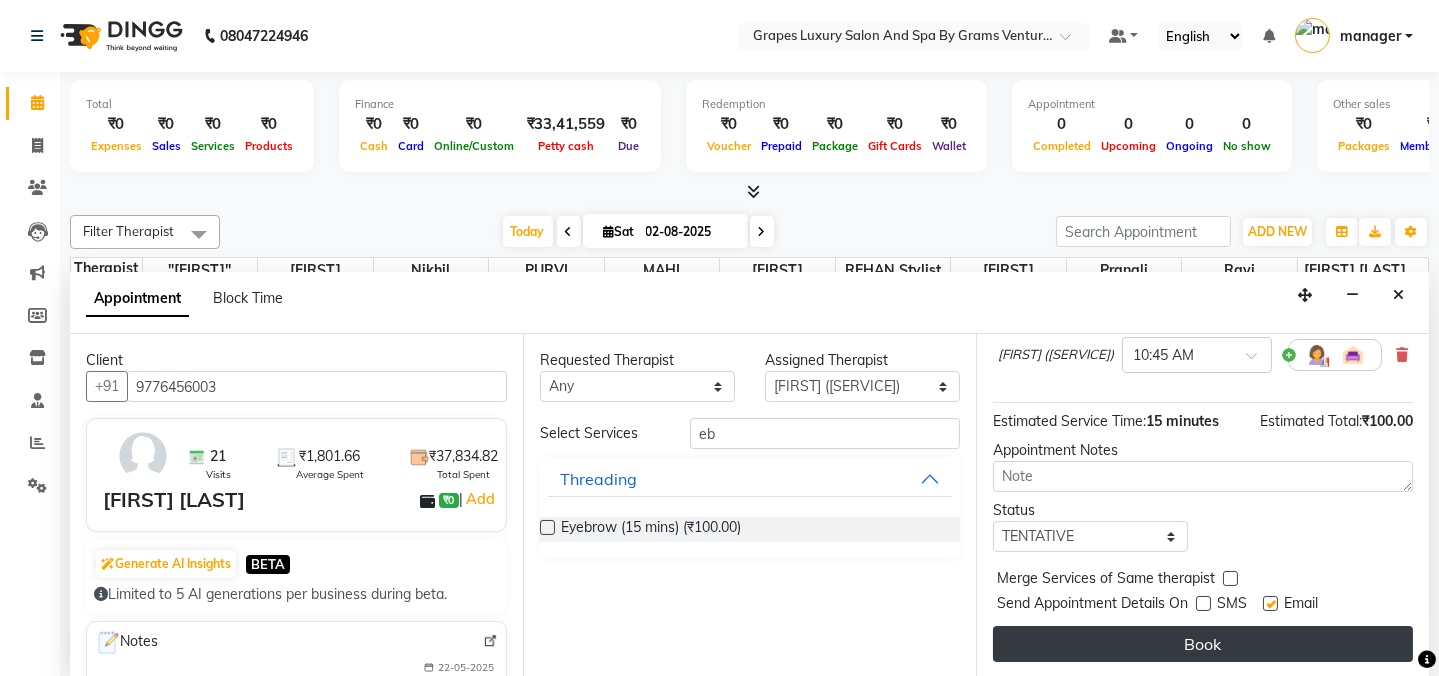 click on "Book" at bounding box center [1203, 644] 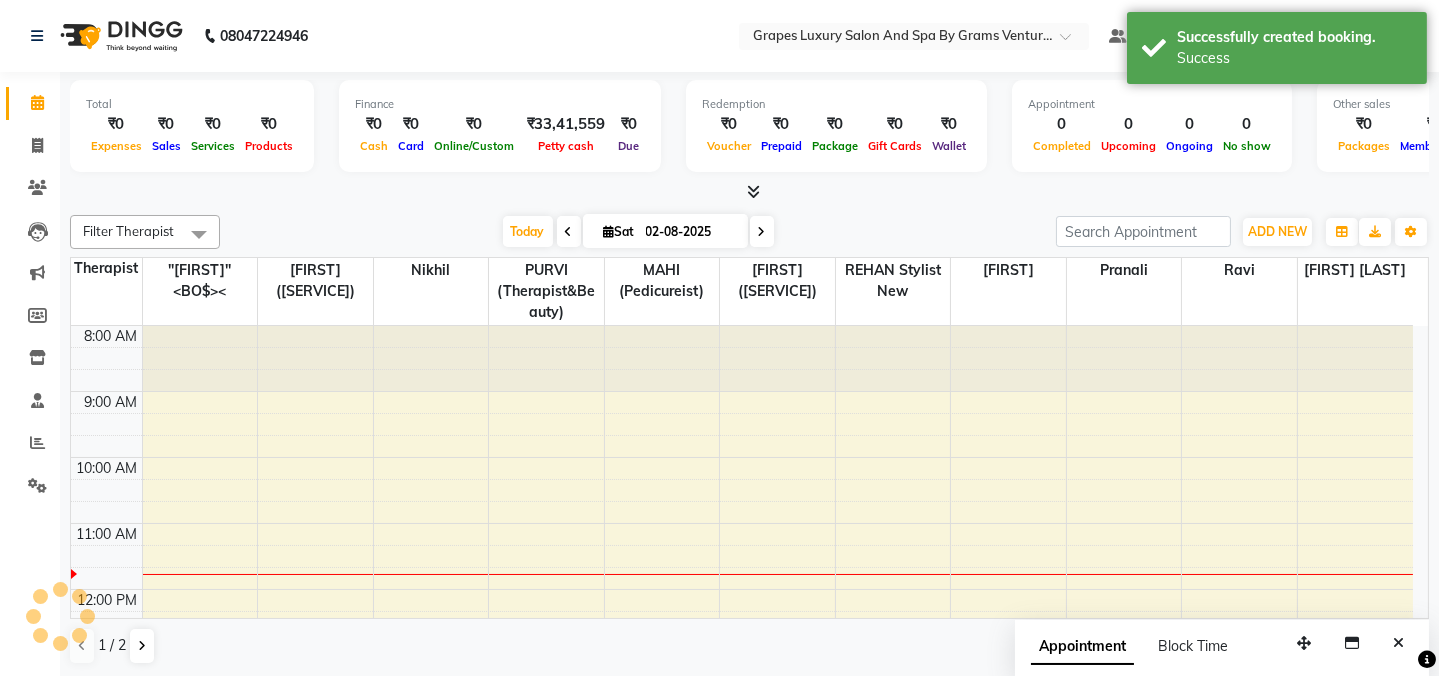 scroll, scrollTop: 0, scrollLeft: 0, axis: both 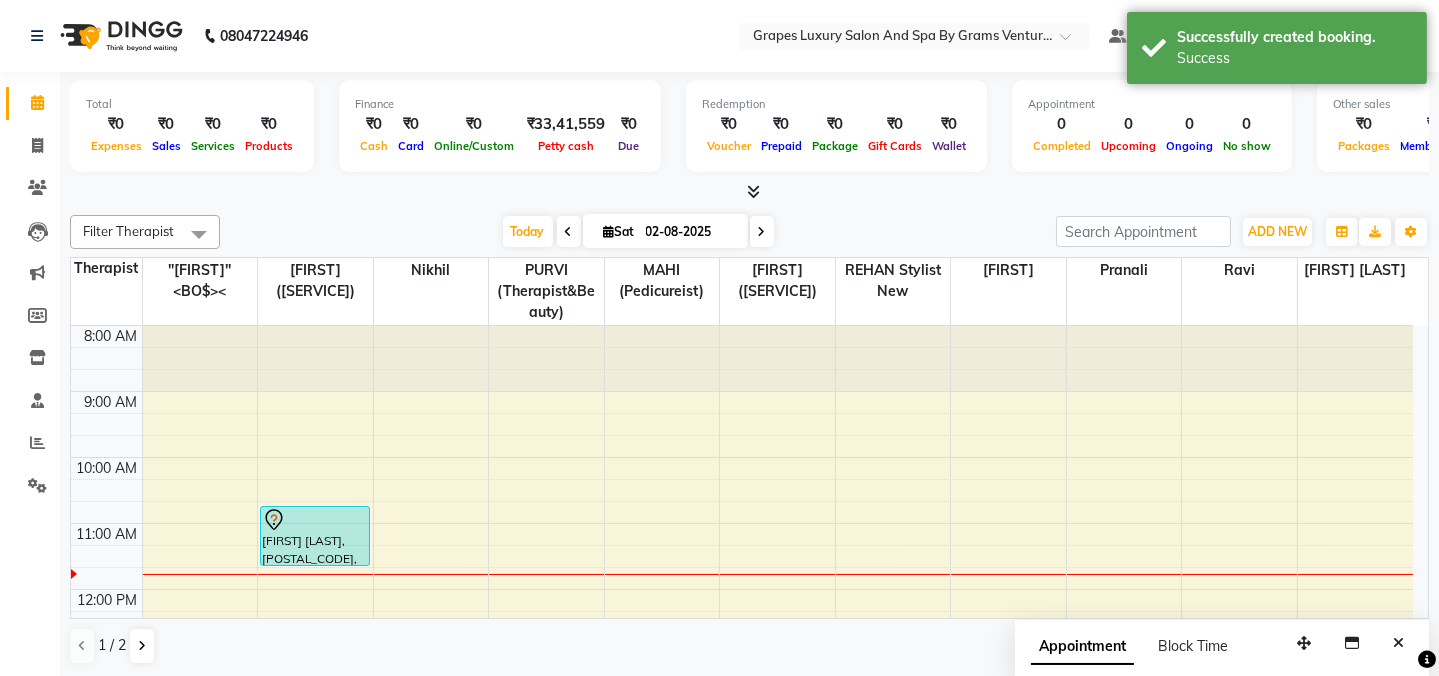 drag, startPoint x: 312, startPoint y: 520, endPoint x: 307, endPoint y: 545, distance: 25.495098 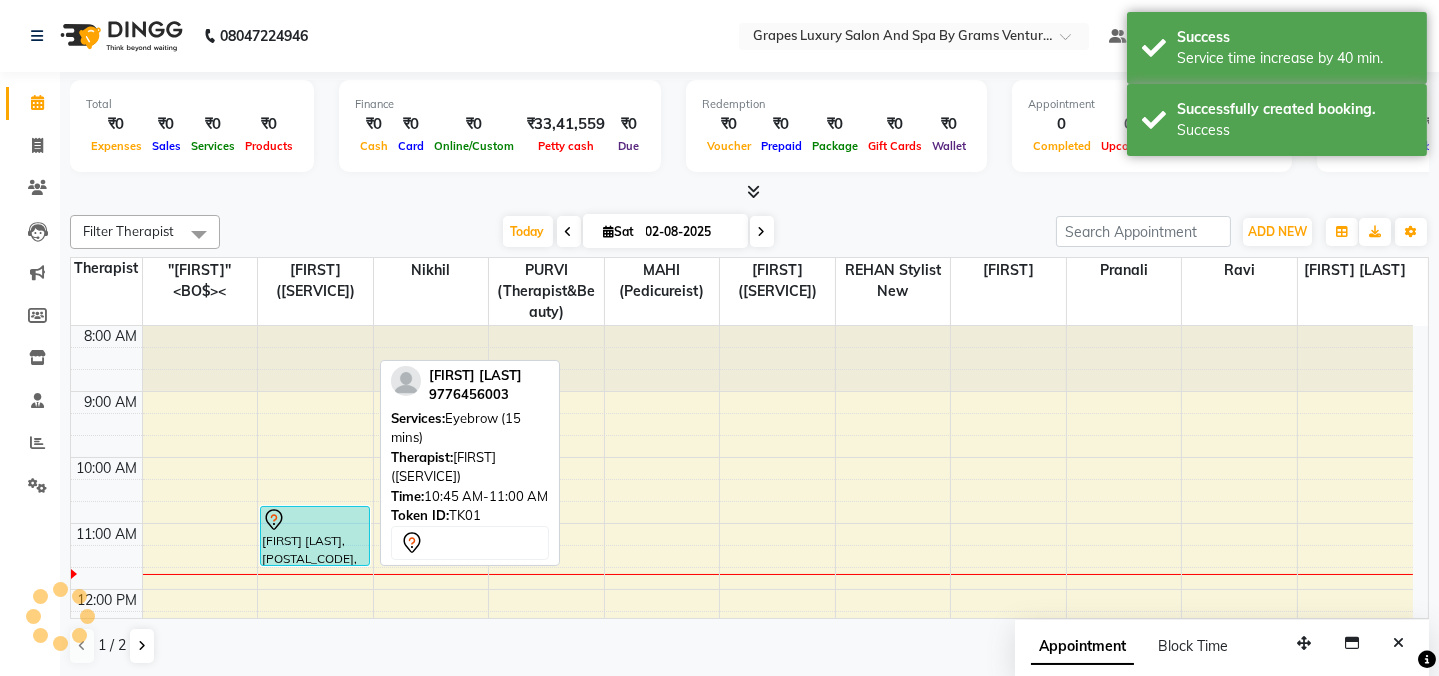 click on "[FIRST] [LAST], [POSTAL_CODE], [TIME]-[TIME], [SERVICE] ([DURATION])" at bounding box center (315, 754) 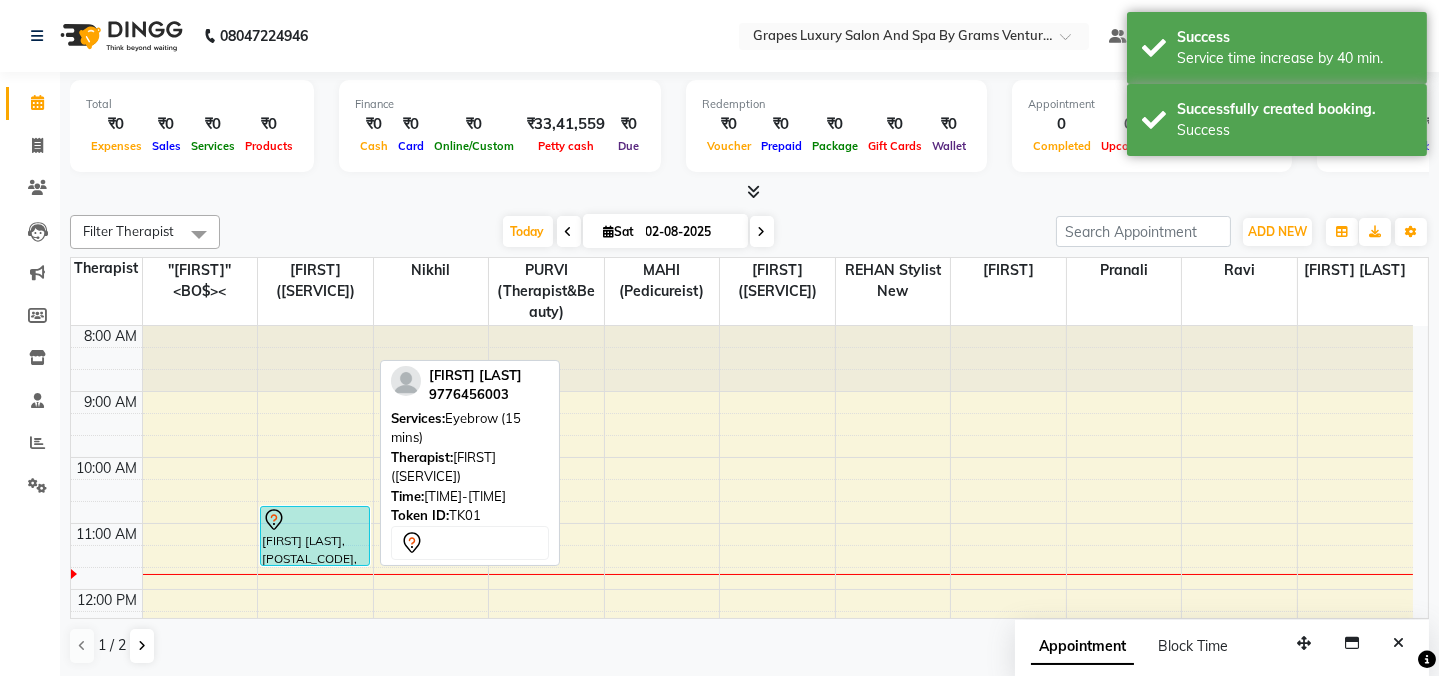 click on "[FIRST] [LAST], [POSTAL_CODE], [TIME]-[TIME], [SERVICE] ([DURATION])" at bounding box center [315, 536] 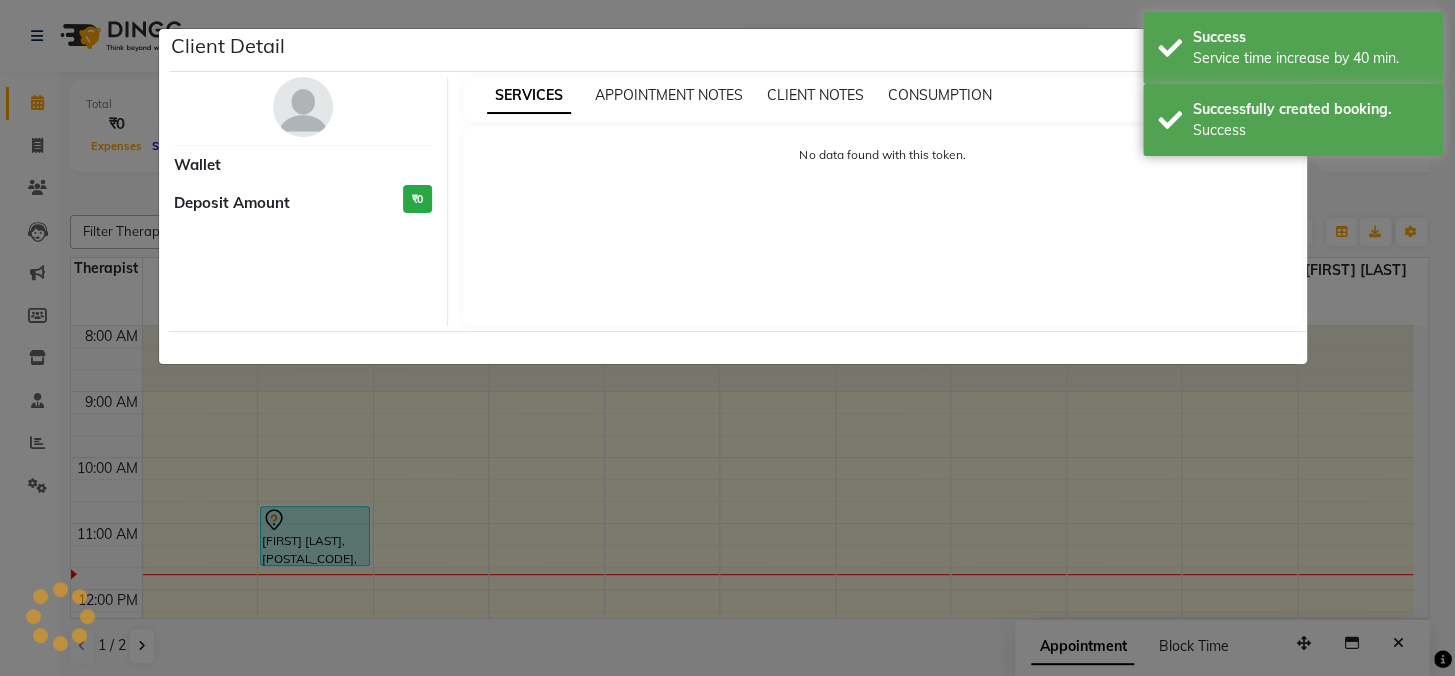 select on "7" 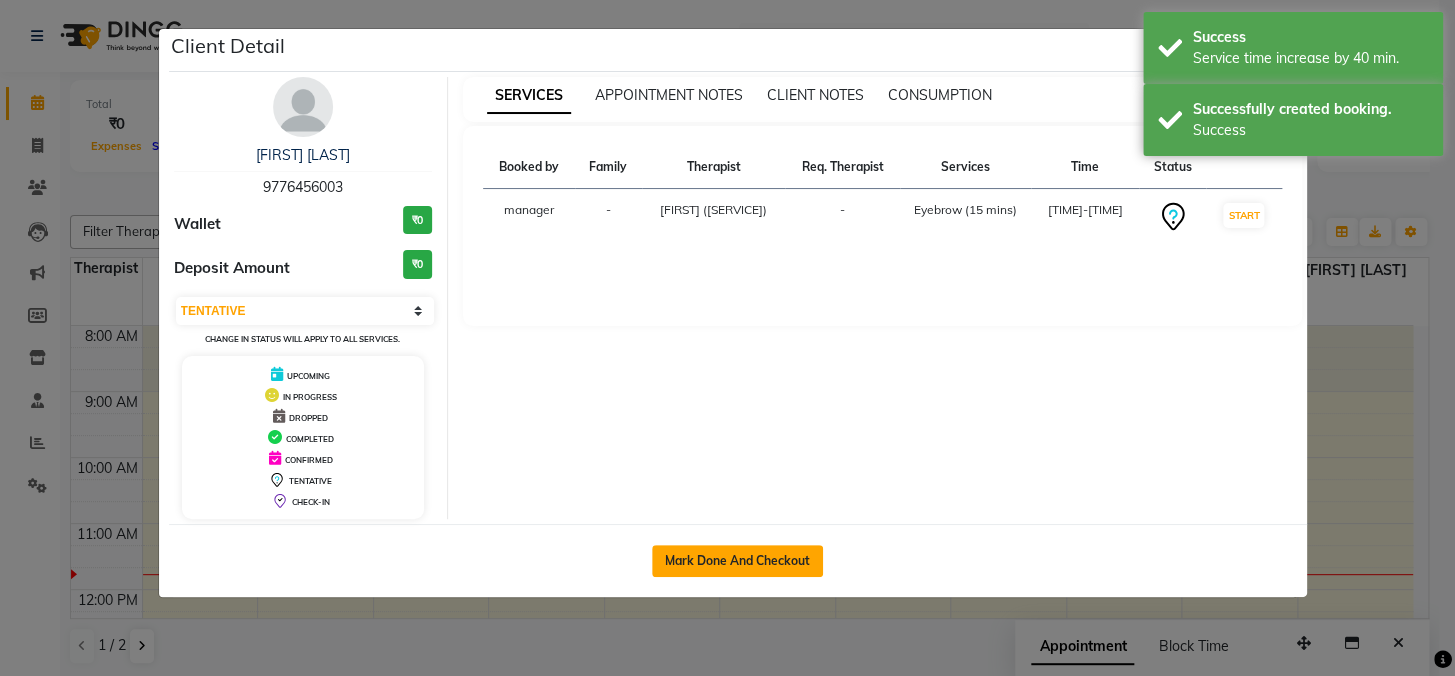 click on "Mark Done And Checkout" 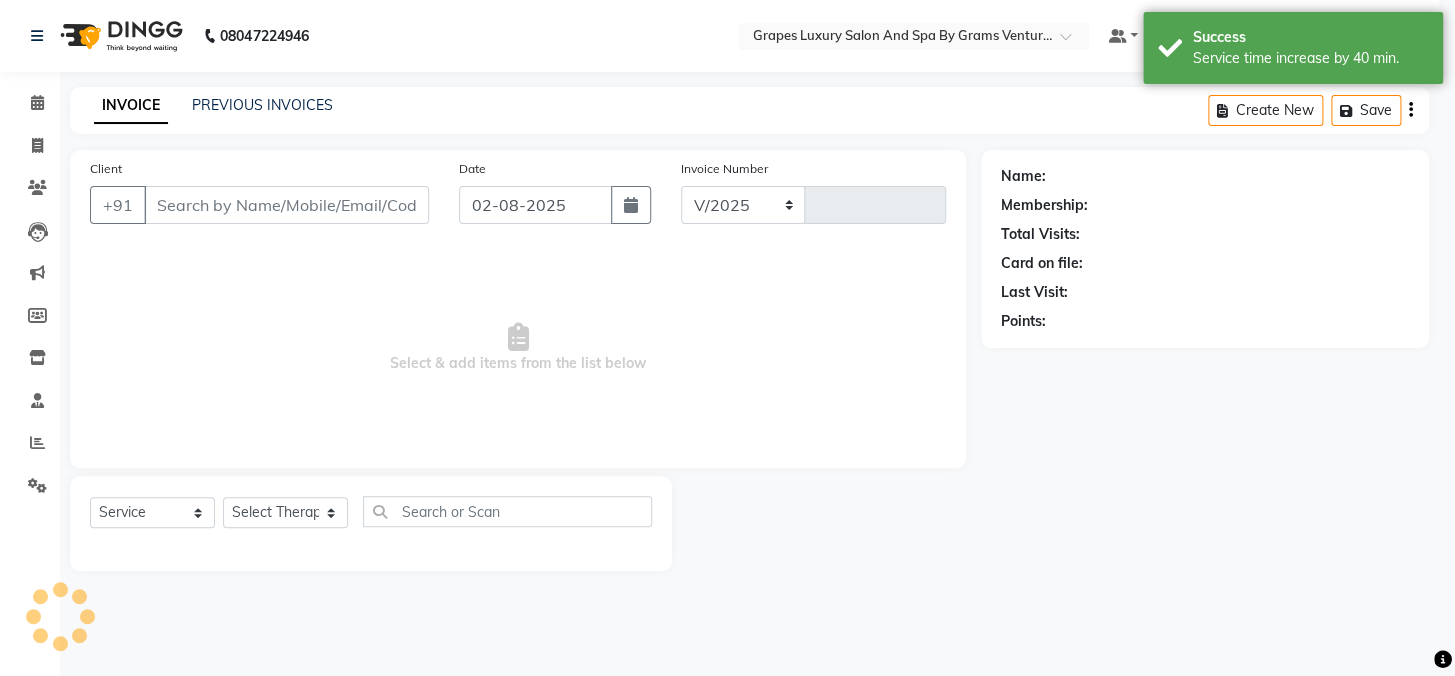 select on "3585" 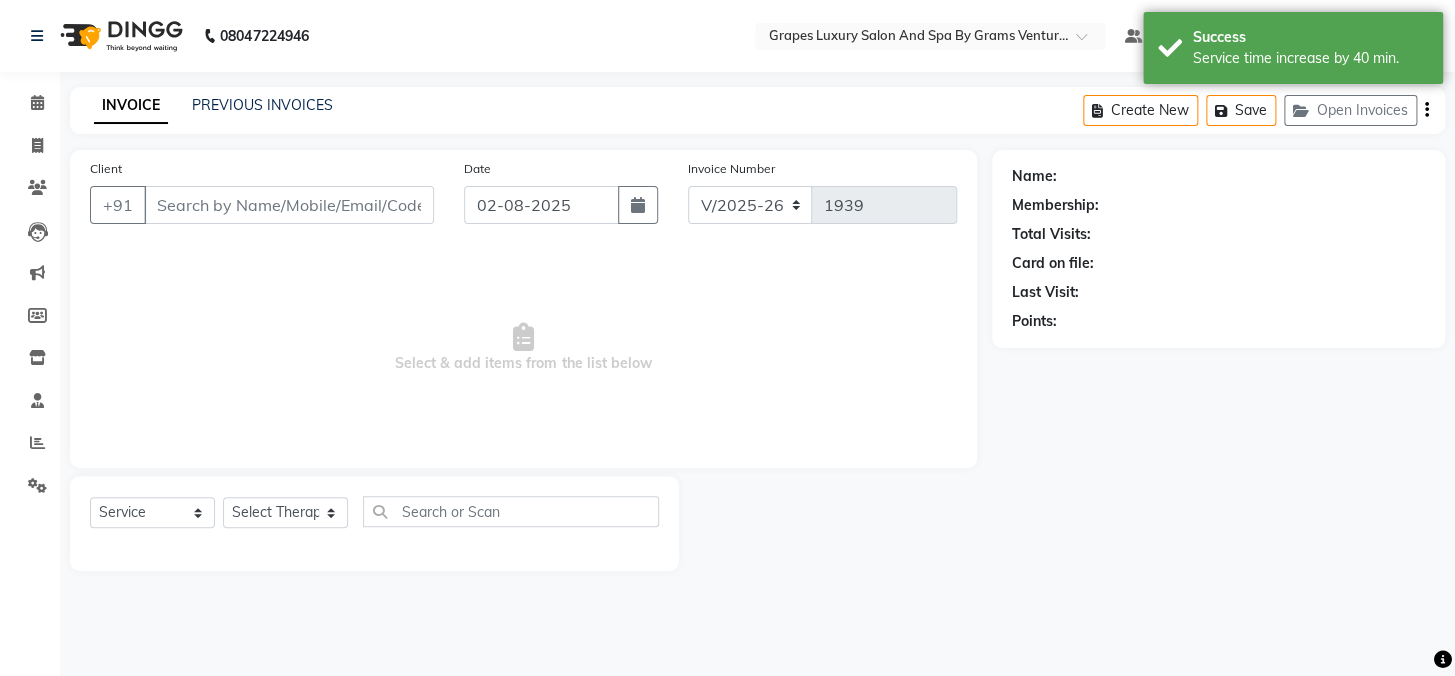 type on "9776456003" 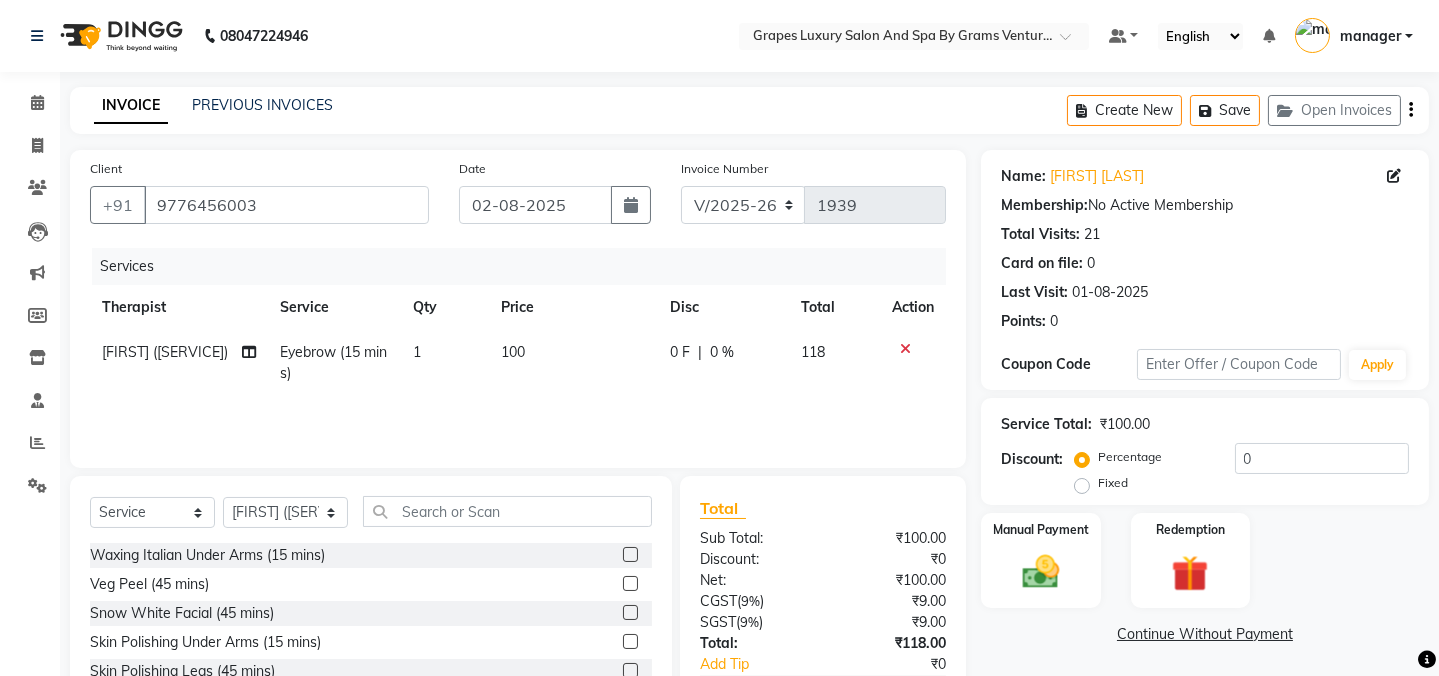 click on "100" 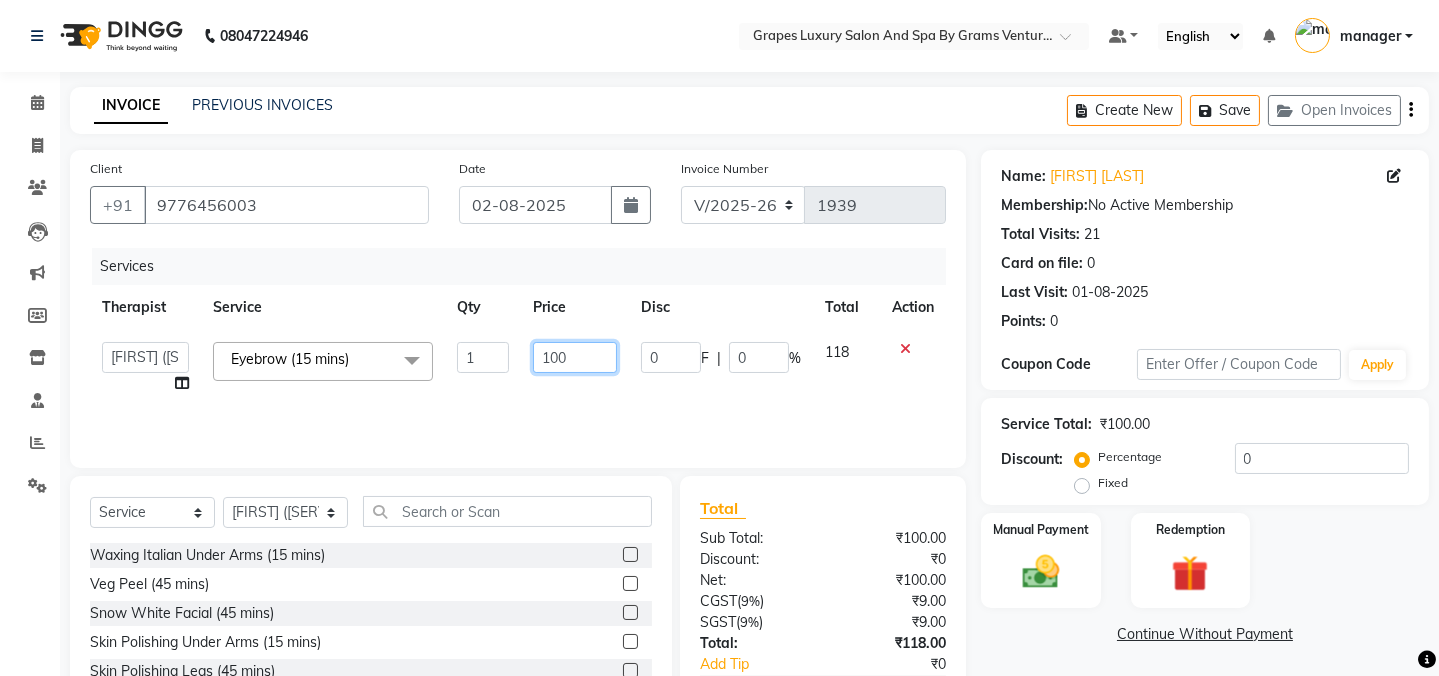 click on "100" 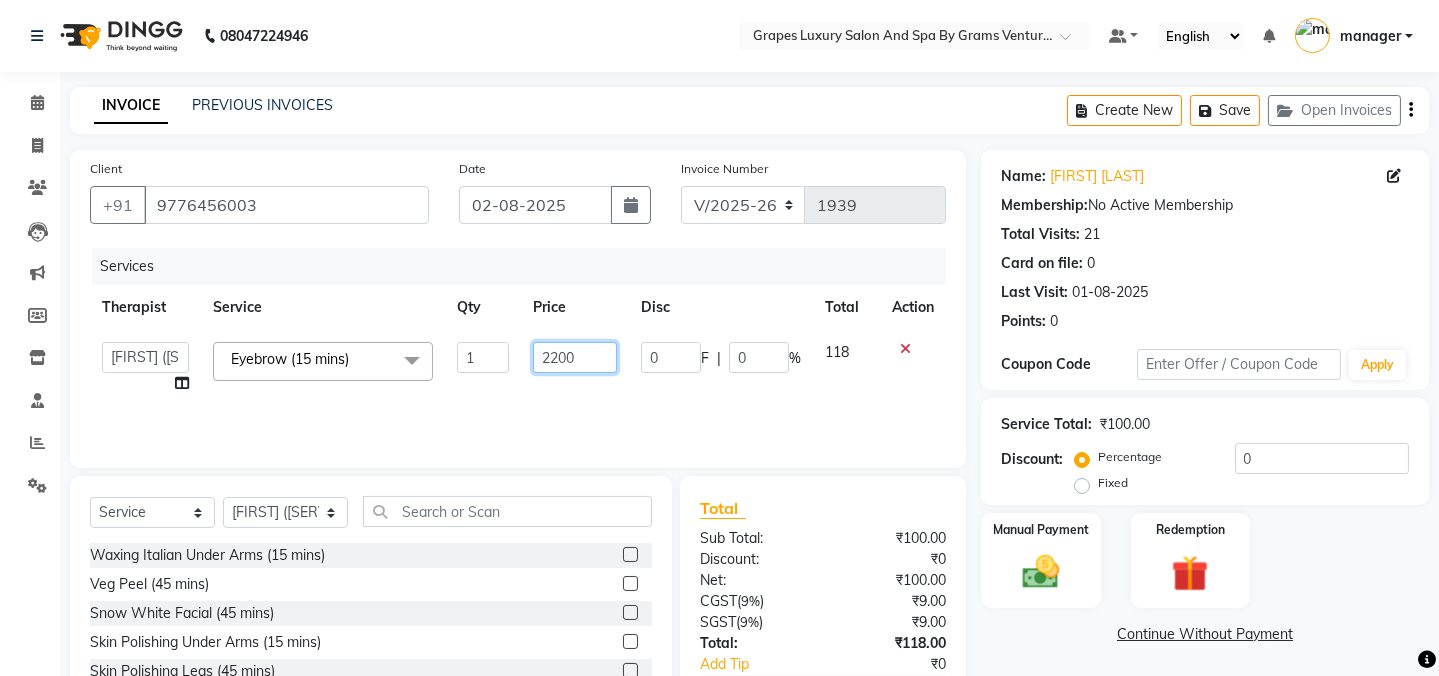 type on "220" 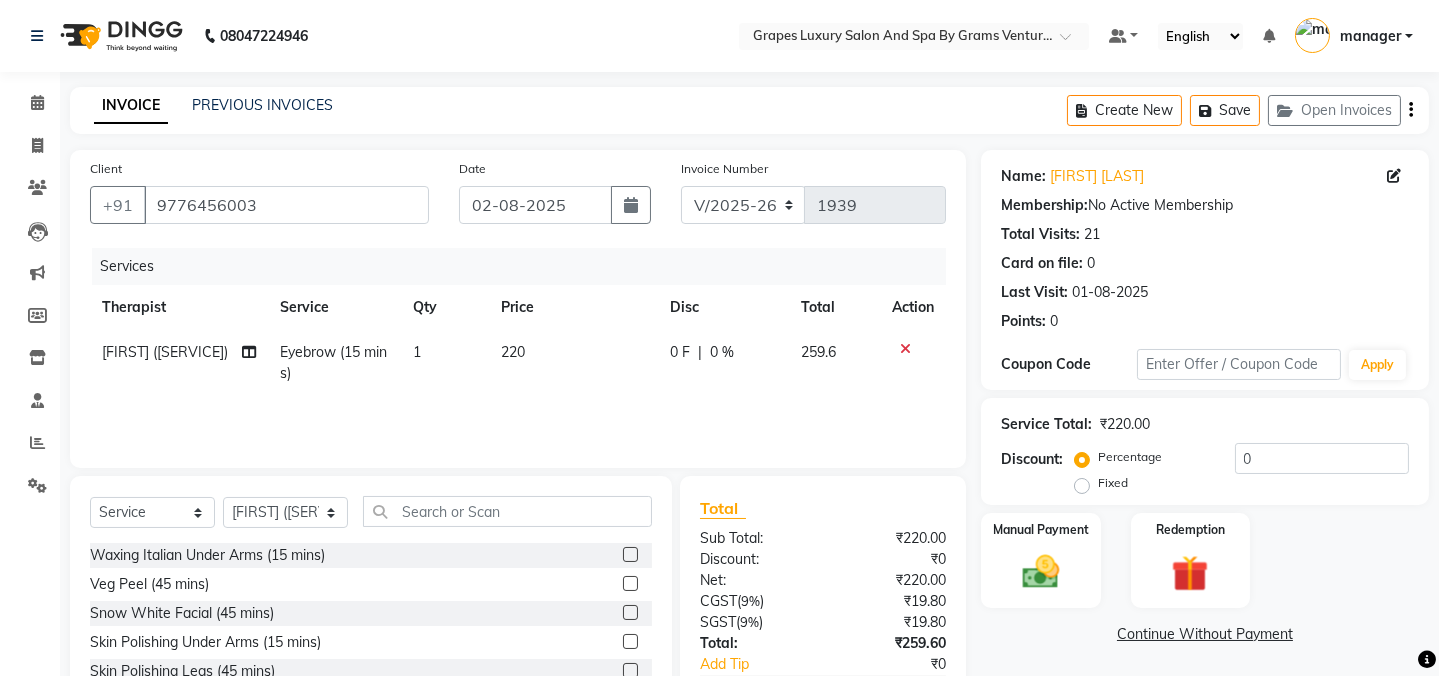 click on "Services Therapist Service Qty Price Disc Total Action [FIRST] ([SERVICE]) [SERVICE] ([DURATION]) 1 220 0 F | 0 % 259.6" 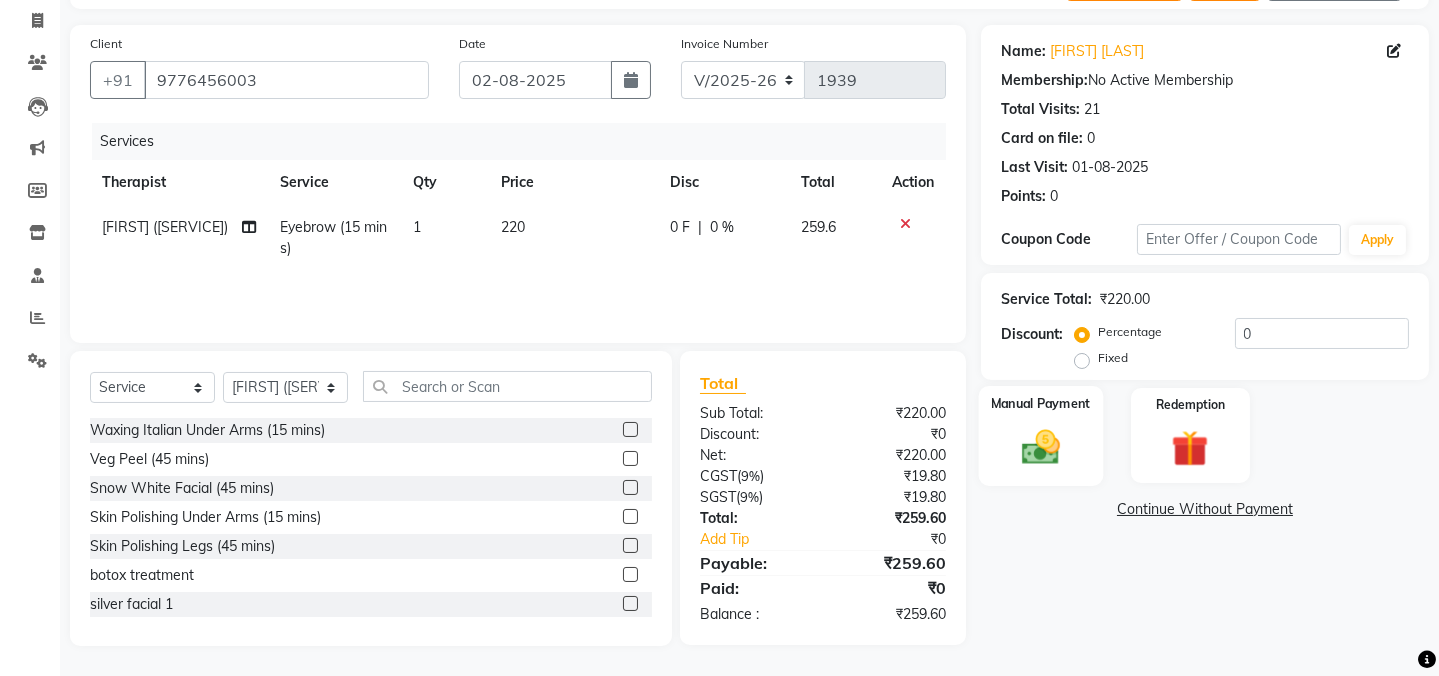 click 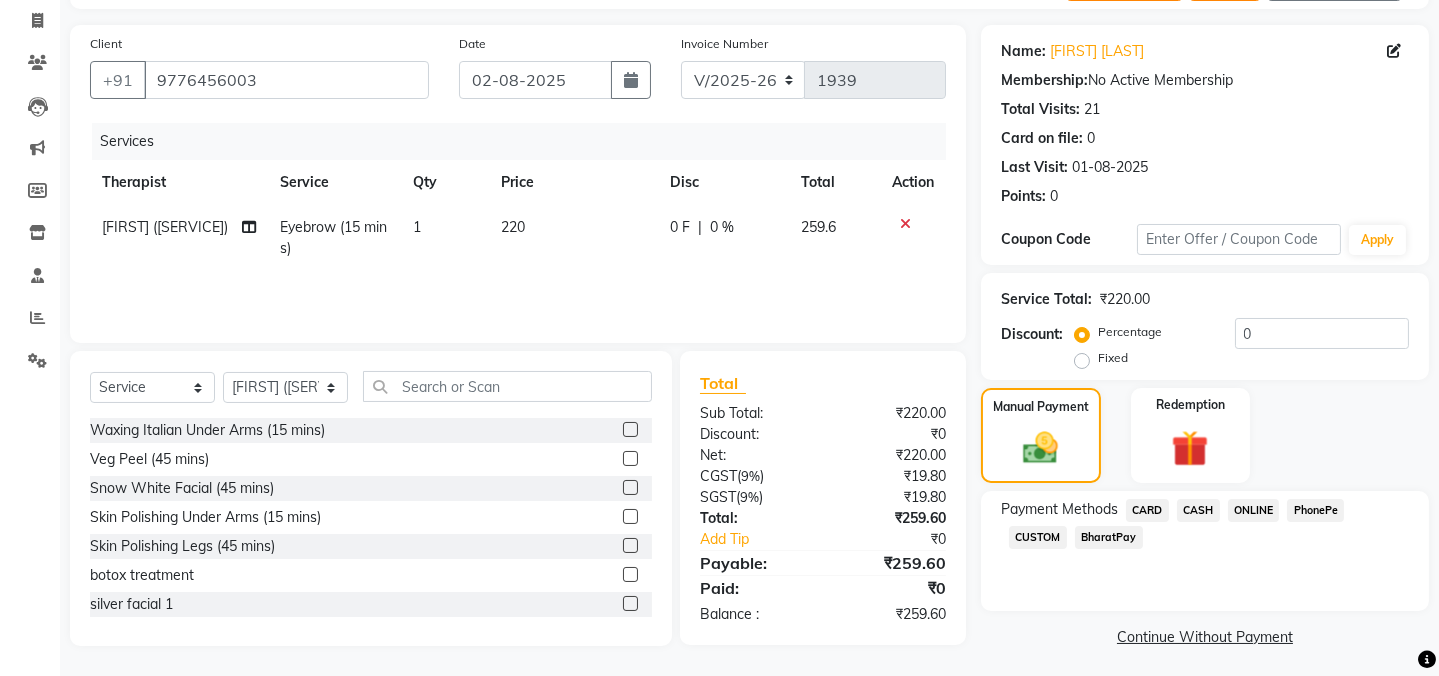 click on "CASH" 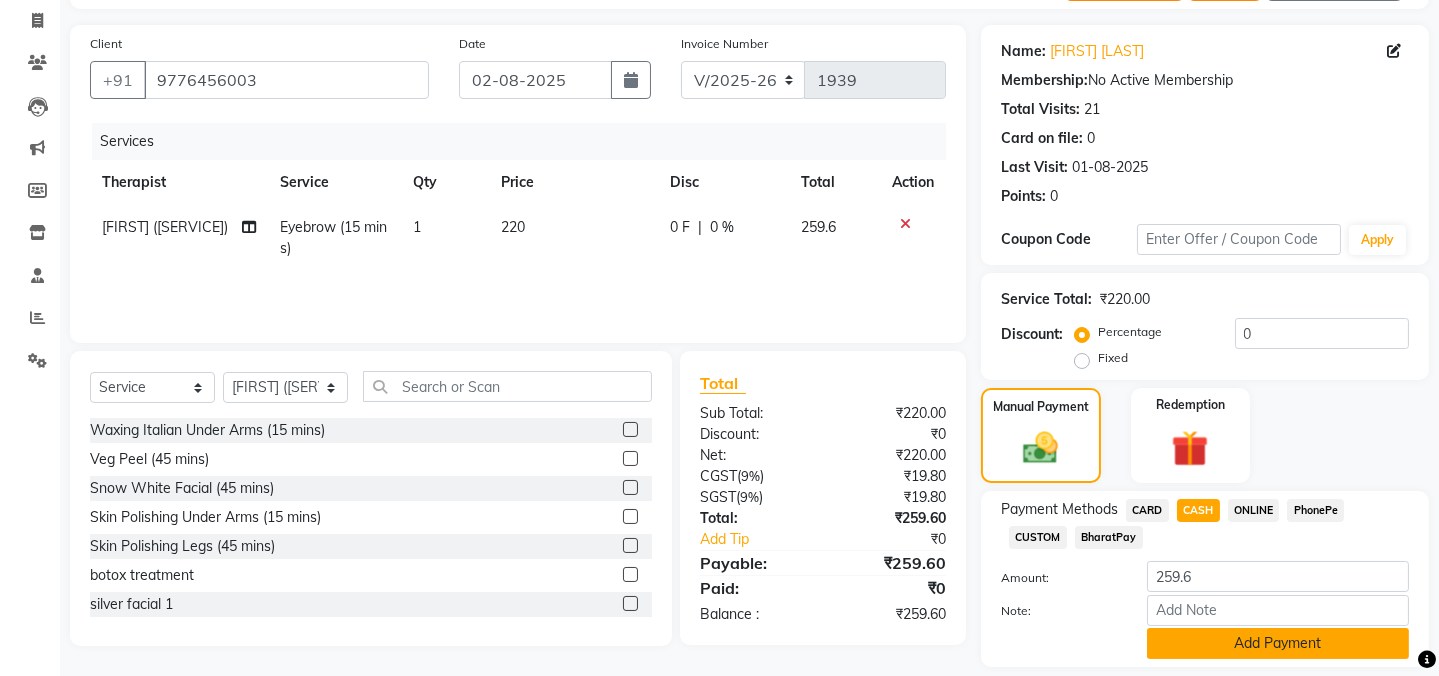 click on "Add Payment" 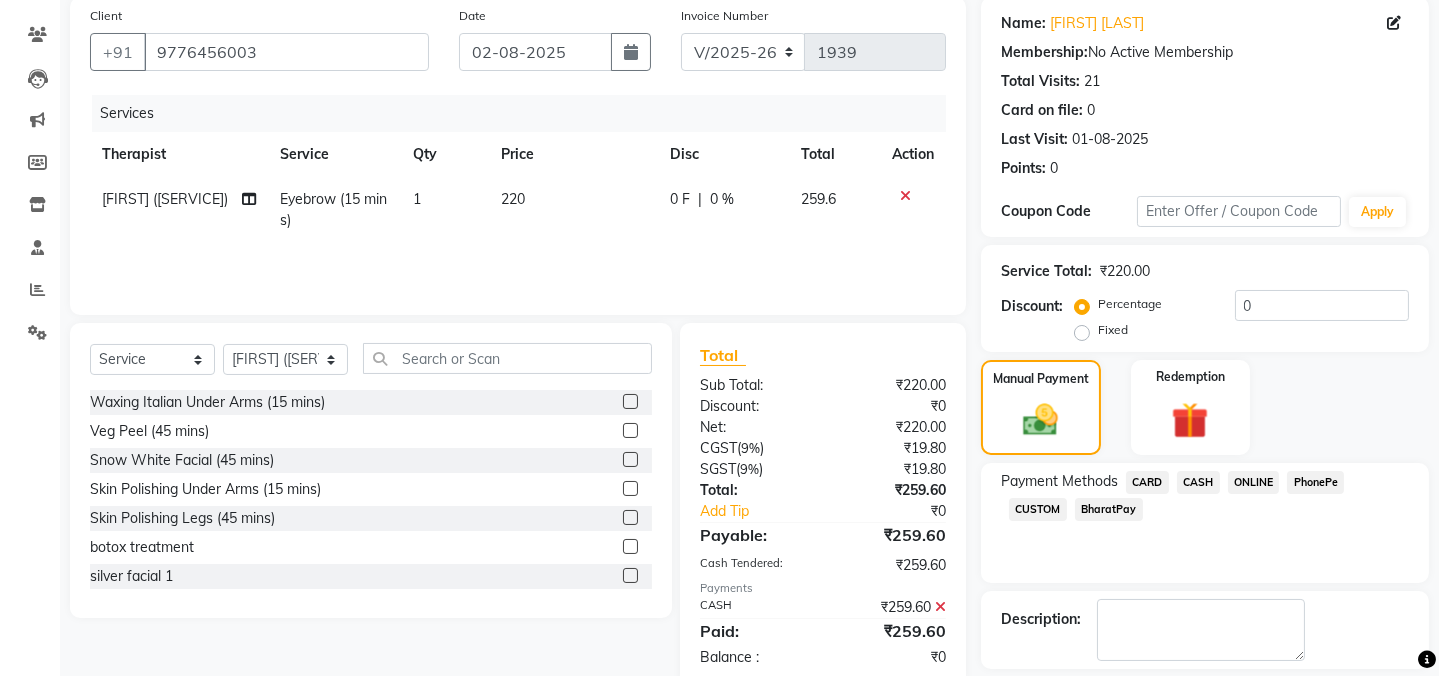 scroll, scrollTop: 242, scrollLeft: 0, axis: vertical 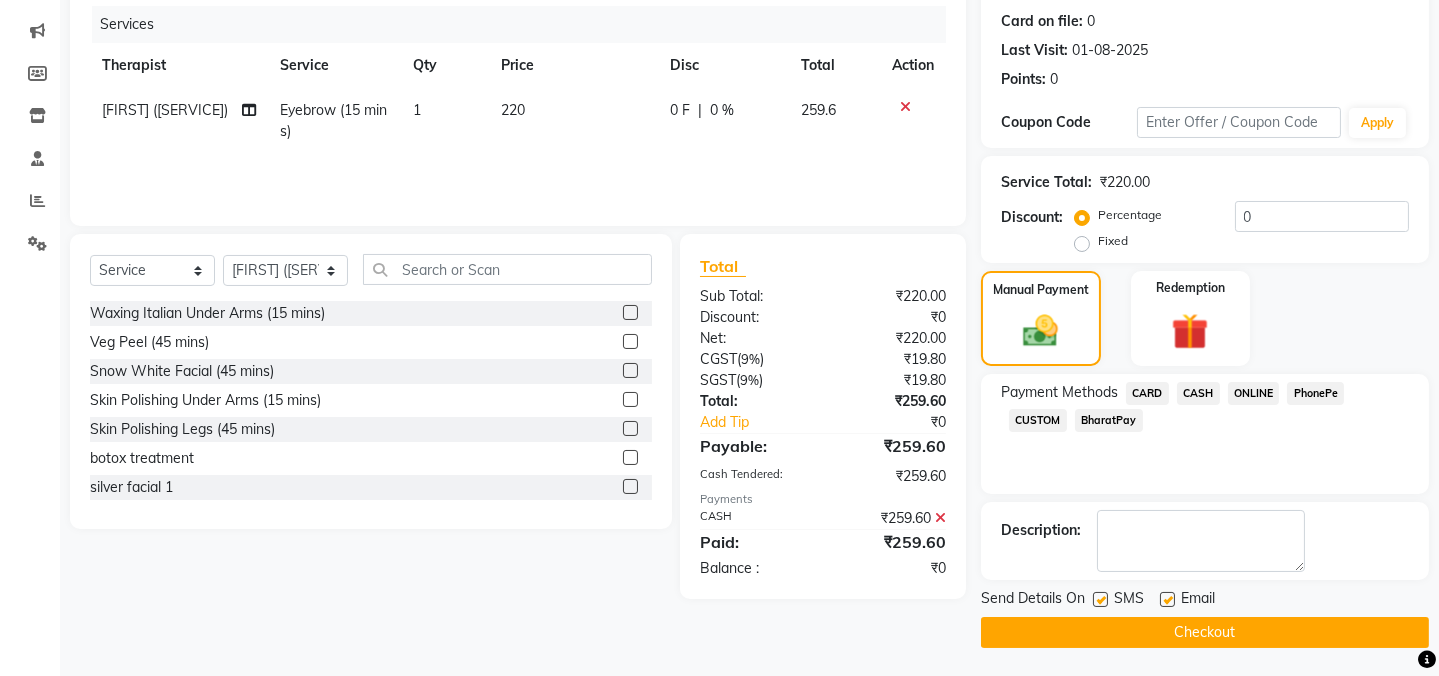 click 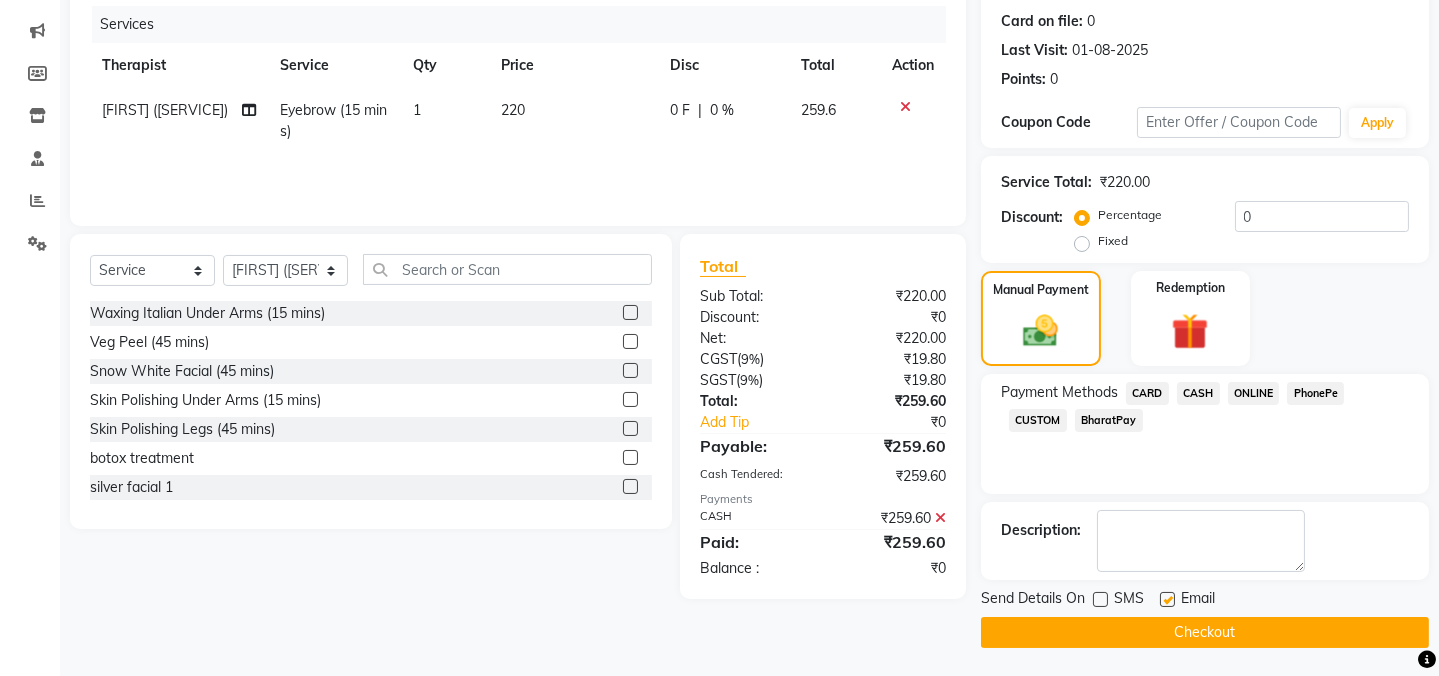 click on "Checkout" 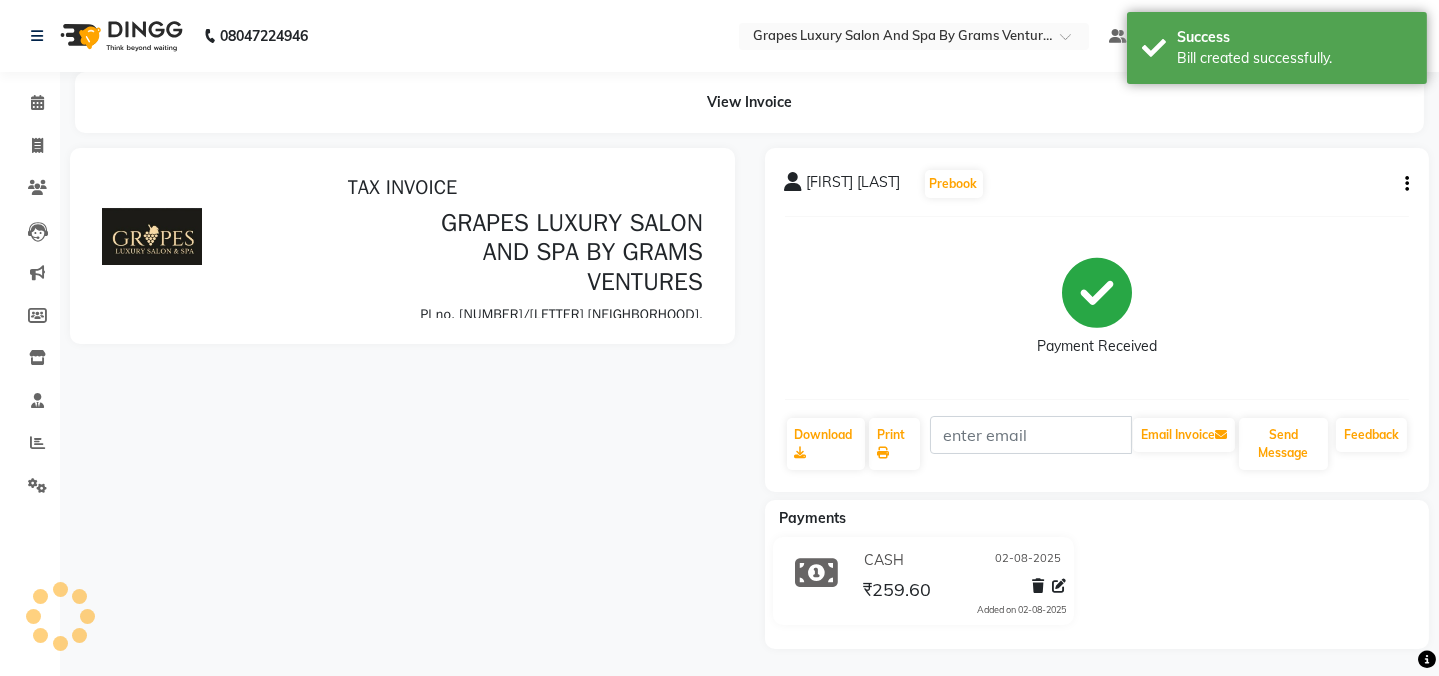 scroll, scrollTop: 0, scrollLeft: 0, axis: both 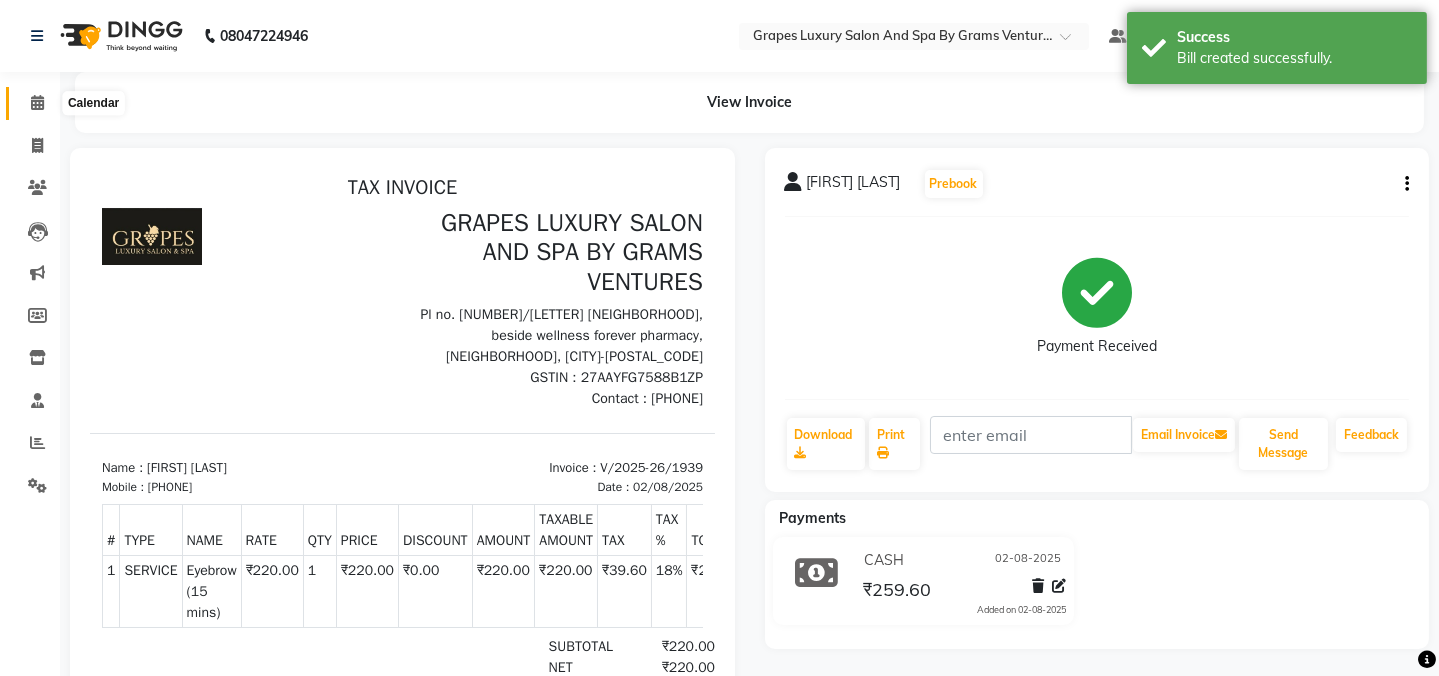 click 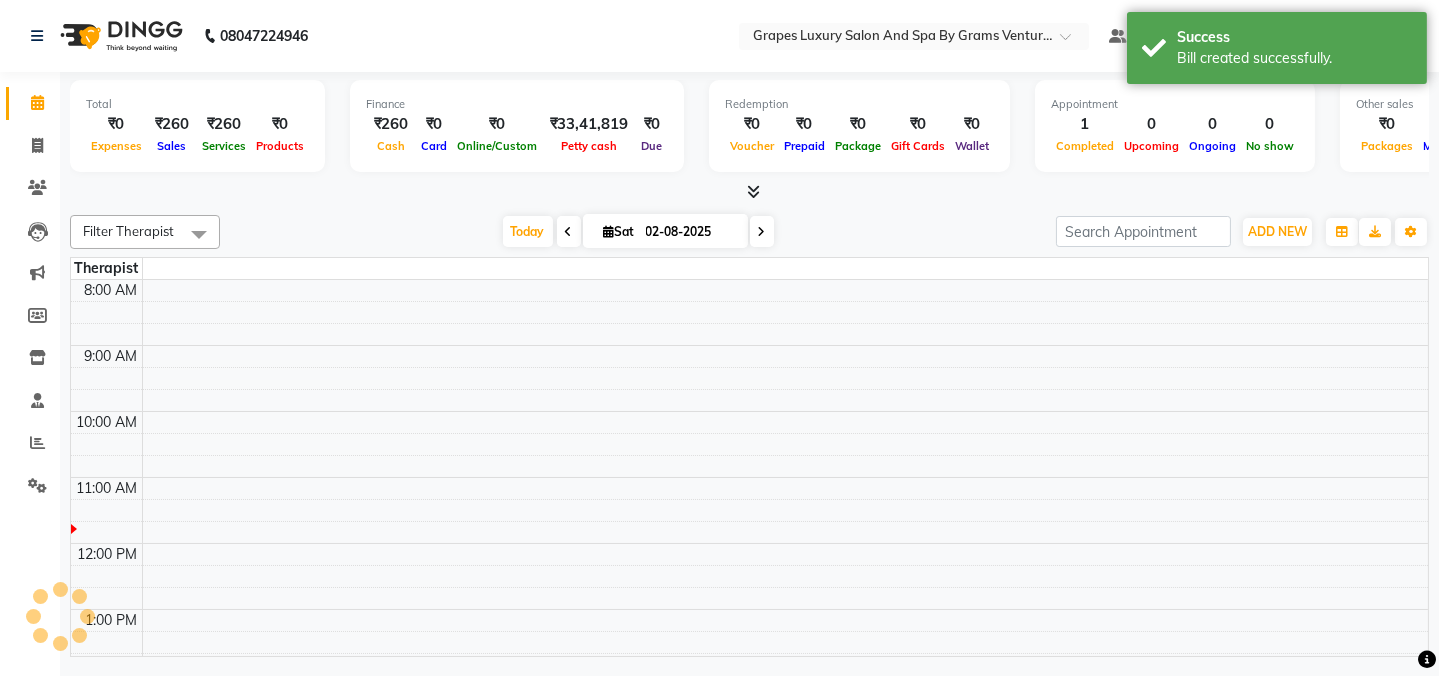 scroll, scrollTop: 0, scrollLeft: 0, axis: both 